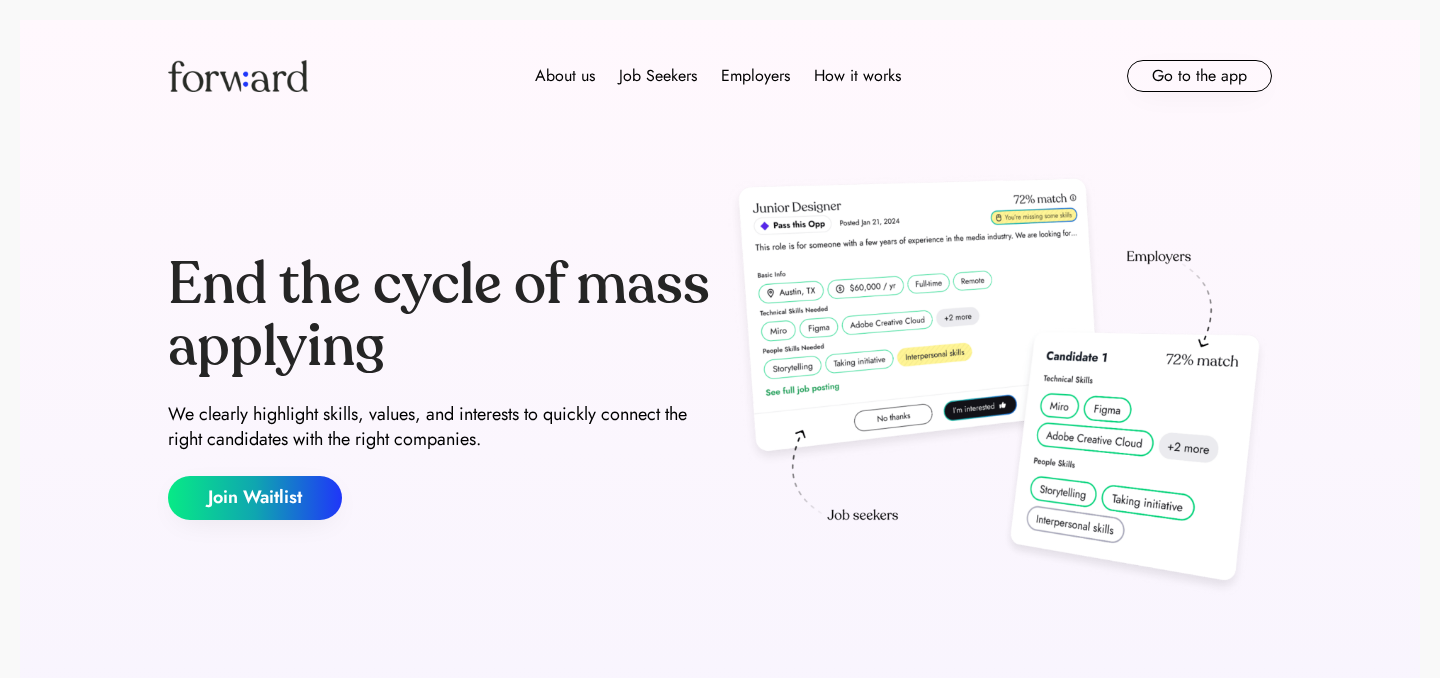 scroll, scrollTop: 0, scrollLeft: 0, axis: both 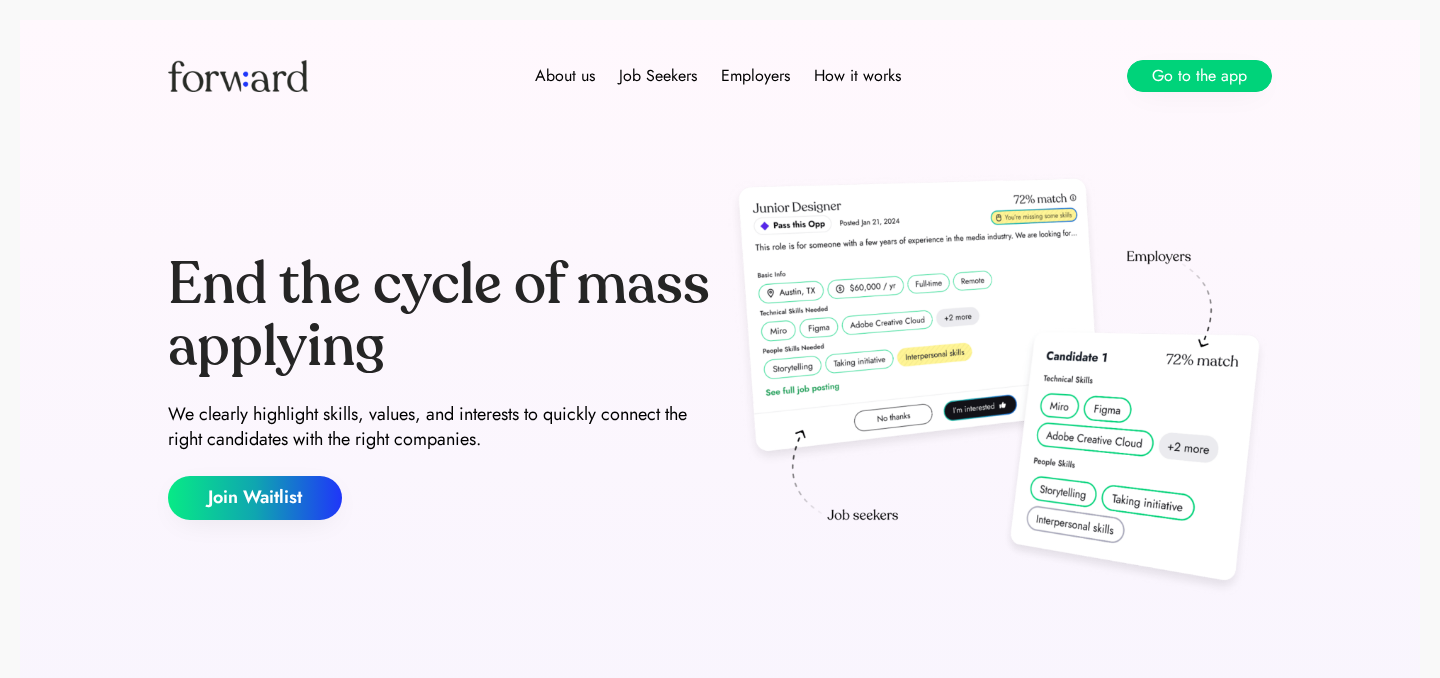 click on "Go to the app" at bounding box center (1199, 76) 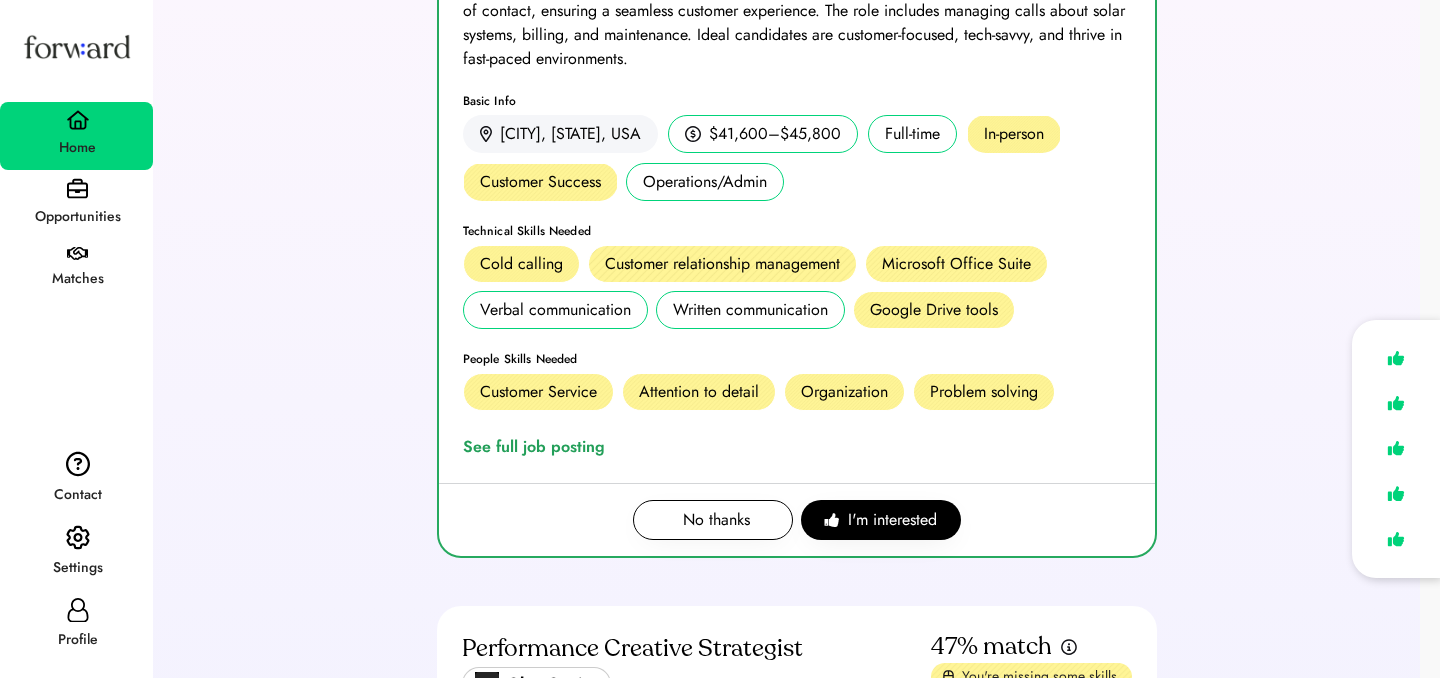 scroll, scrollTop: 16, scrollLeft: 0, axis: vertical 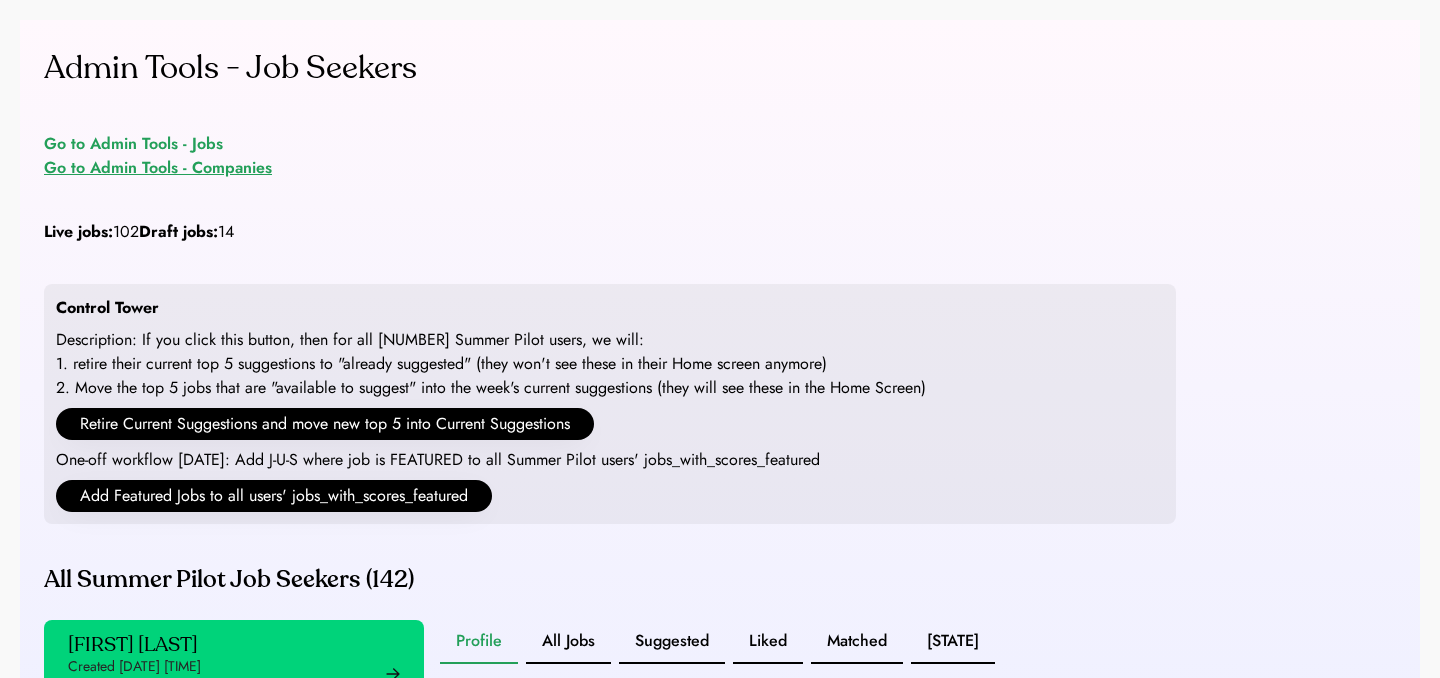 click on "Go to Admin Tools - Companies" at bounding box center [158, 168] 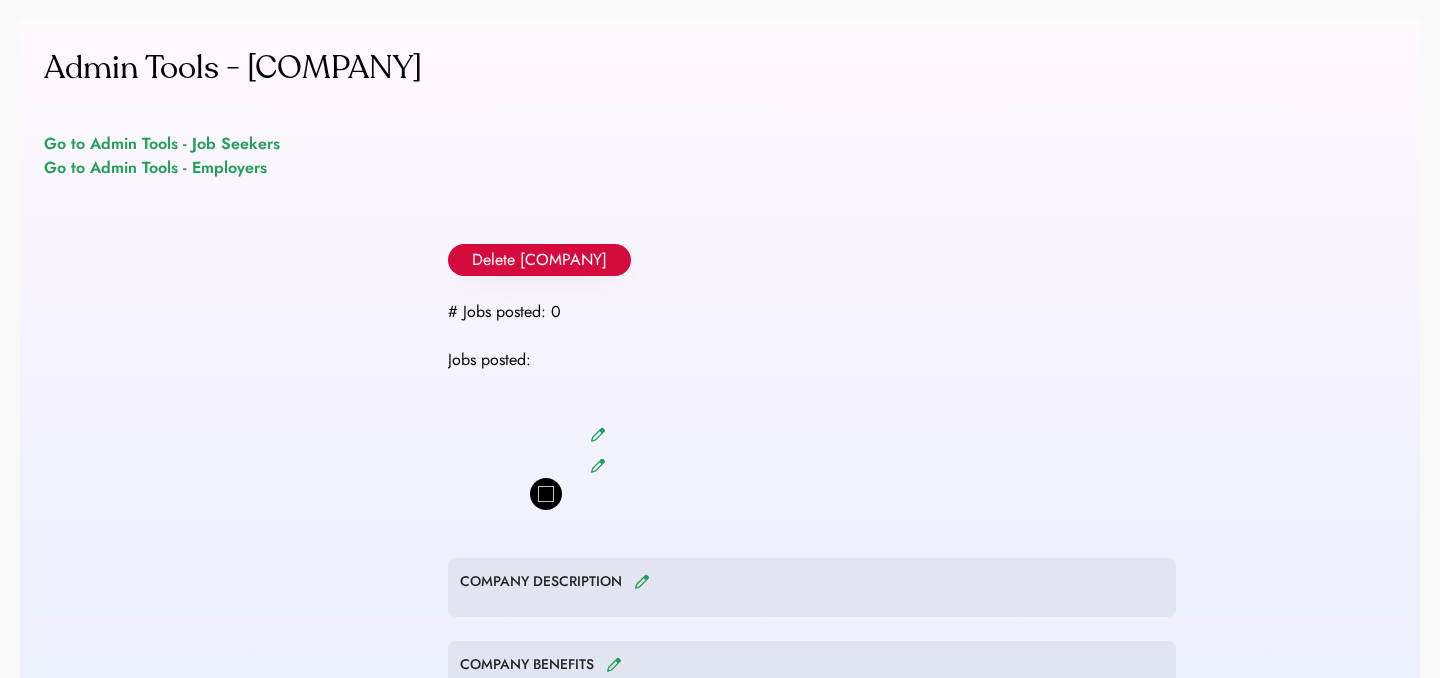 scroll, scrollTop: 0, scrollLeft: 0, axis: both 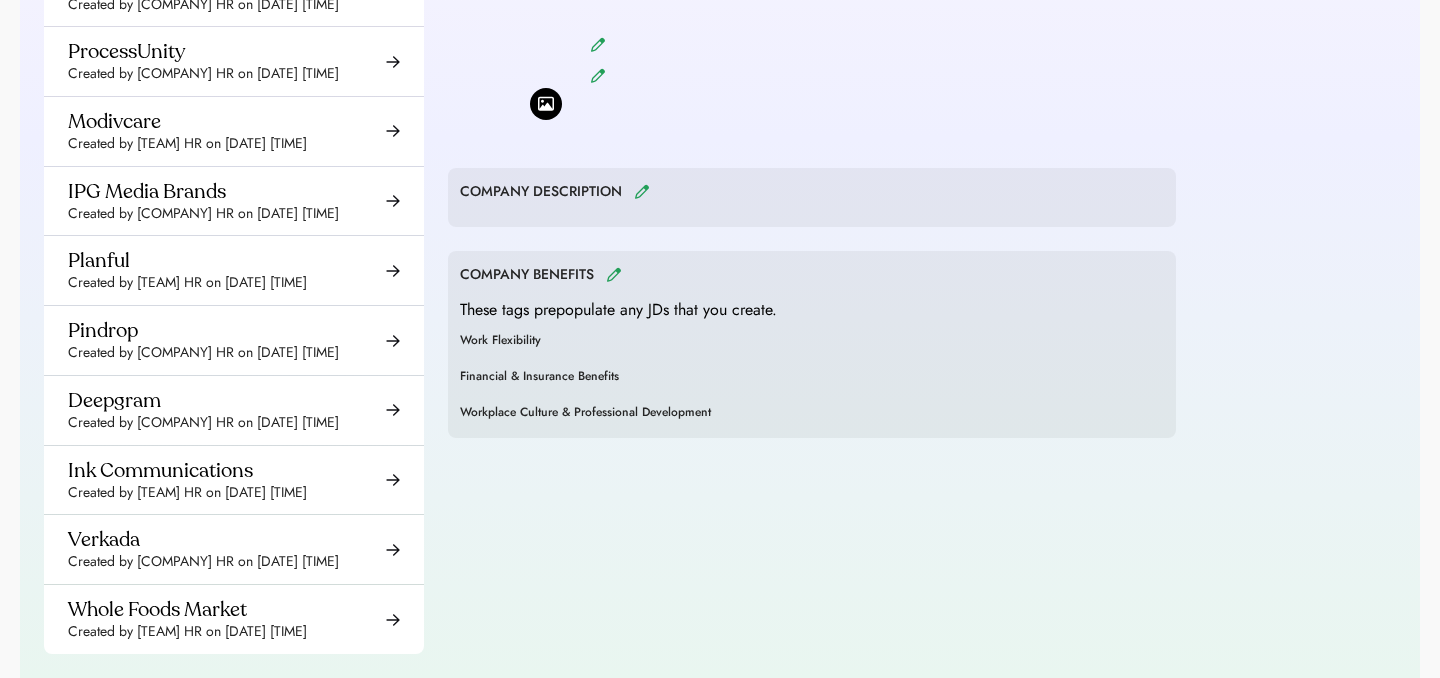 click on "Created by [COMPANY] HR on [DATE] [TIME]" at bounding box center [203, -65] 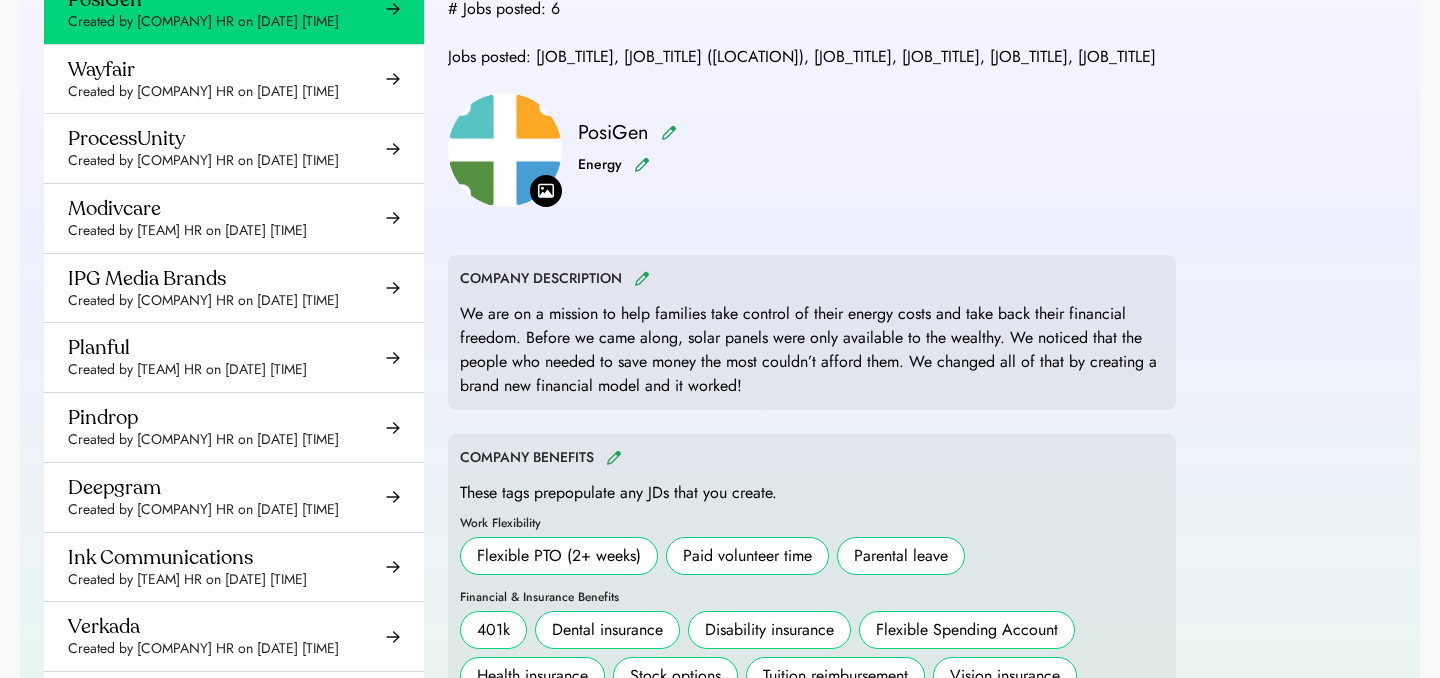 scroll, scrollTop: 131, scrollLeft: 0, axis: vertical 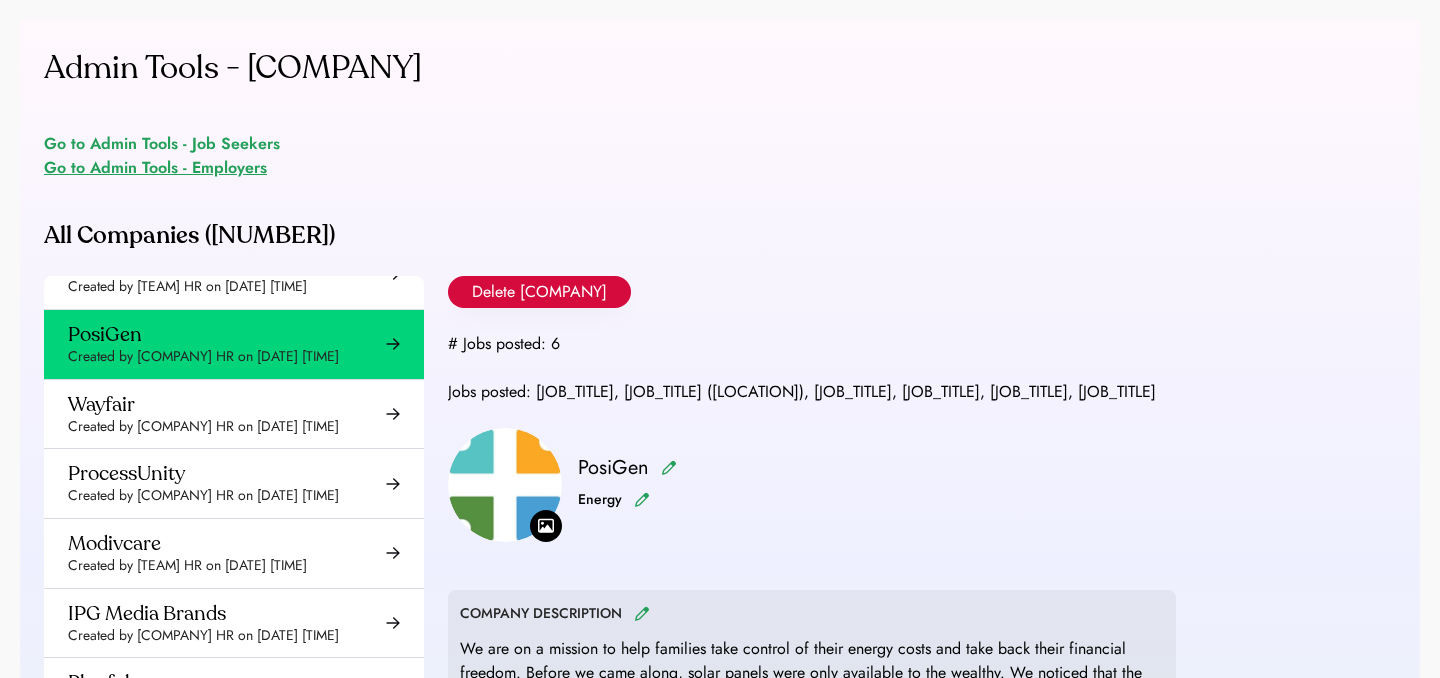 click on "Go to Admin Tools - Employers" at bounding box center (155, 168) 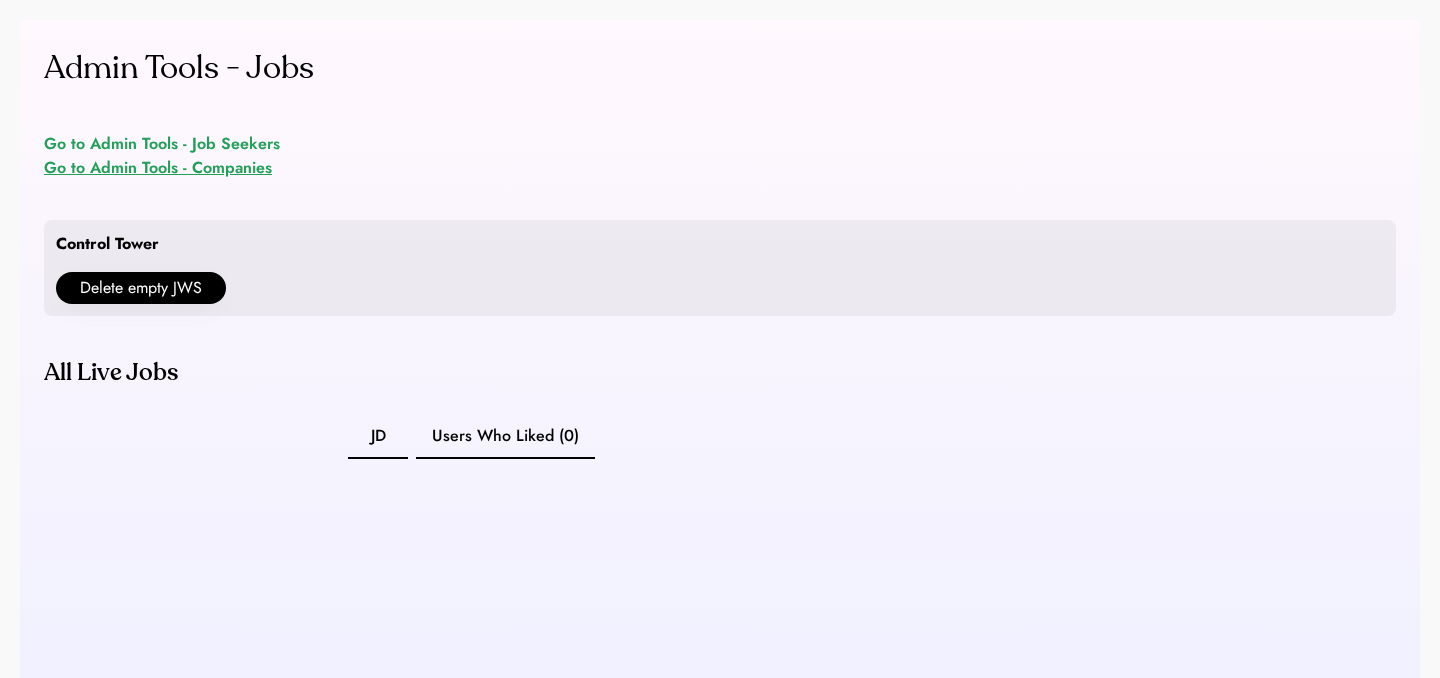 scroll, scrollTop: 0, scrollLeft: 0, axis: both 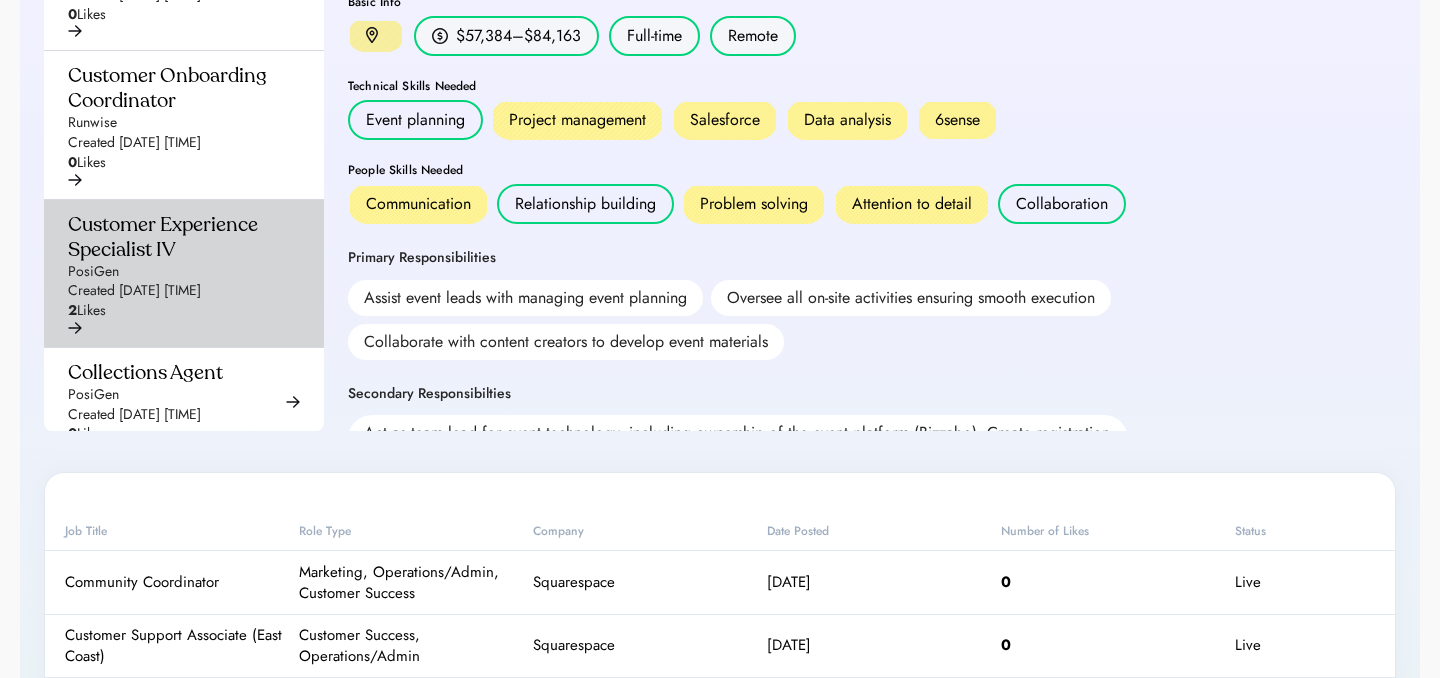 click on "Customer Experience Specialist IV" at bounding box center (178, 237) 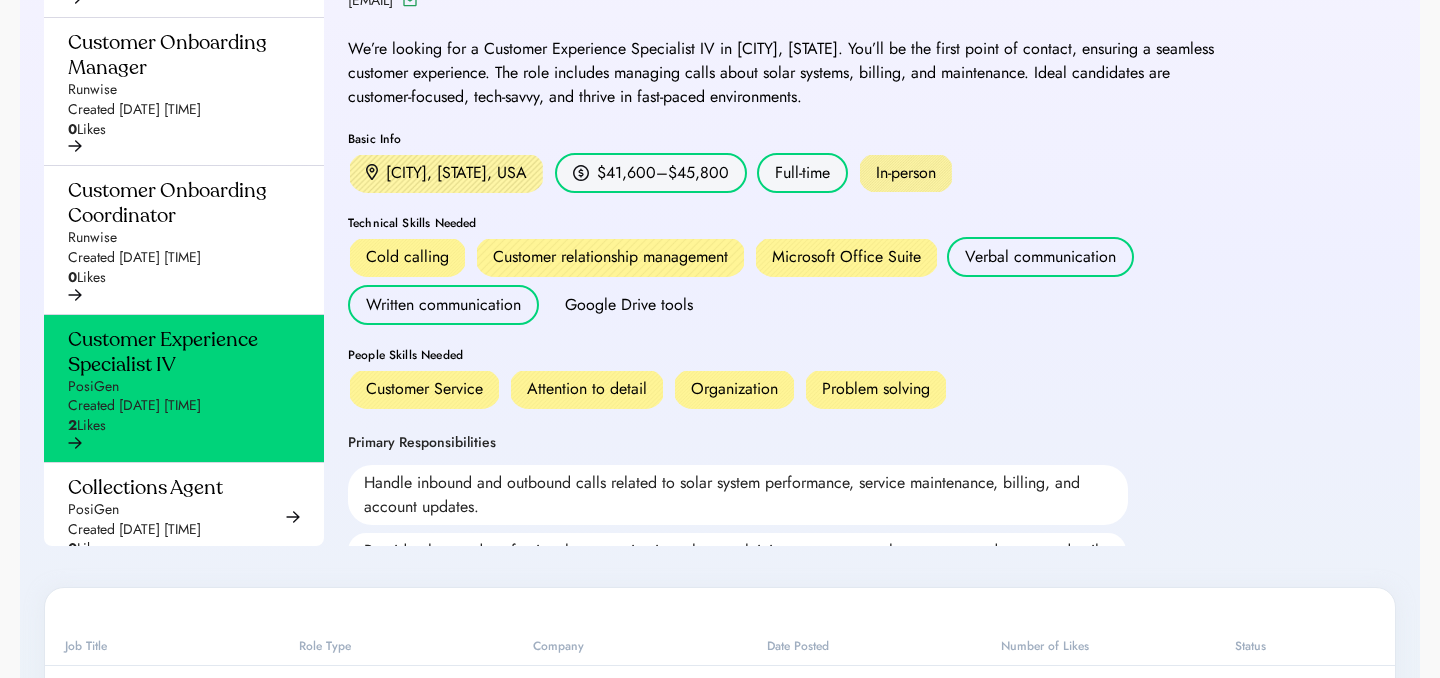 scroll, scrollTop: 563, scrollLeft: 0, axis: vertical 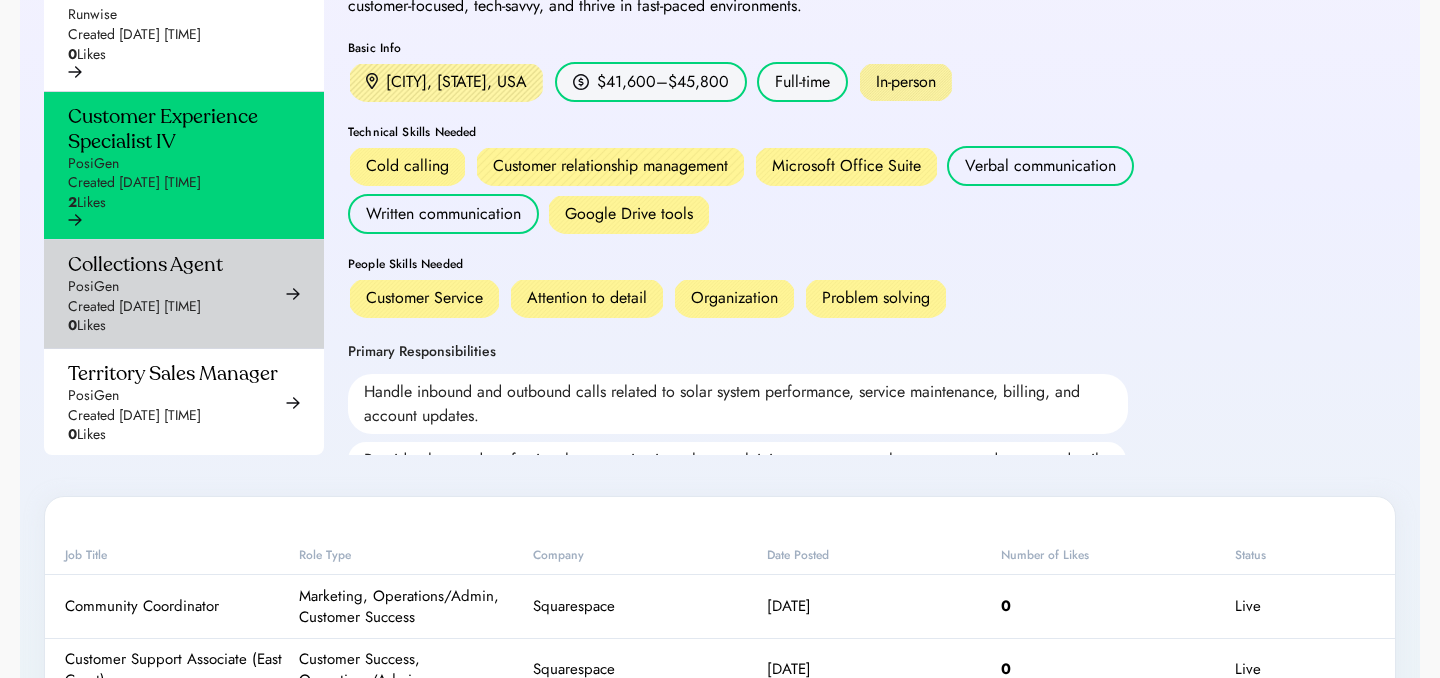 click on "Created Jul 17, 2025 2:28 pm" at bounding box center [134, 307] 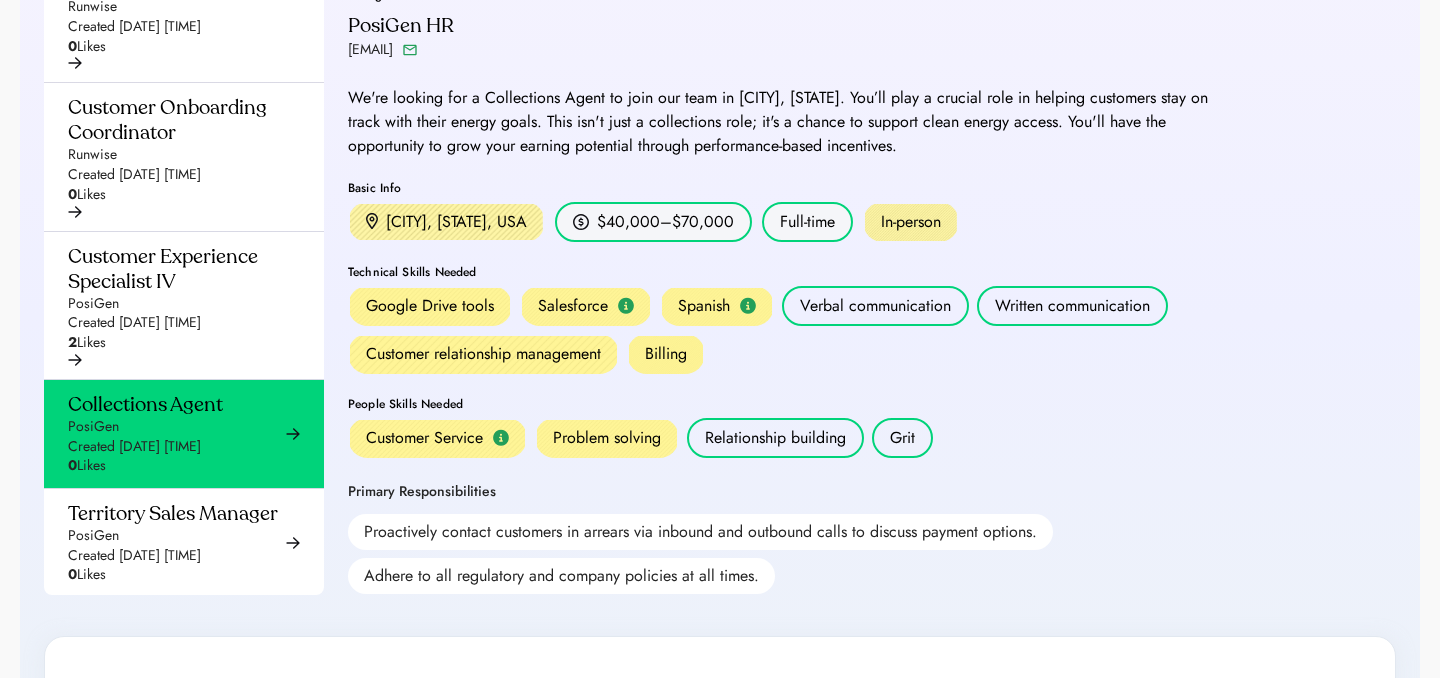 scroll, scrollTop: 471, scrollLeft: 0, axis: vertical 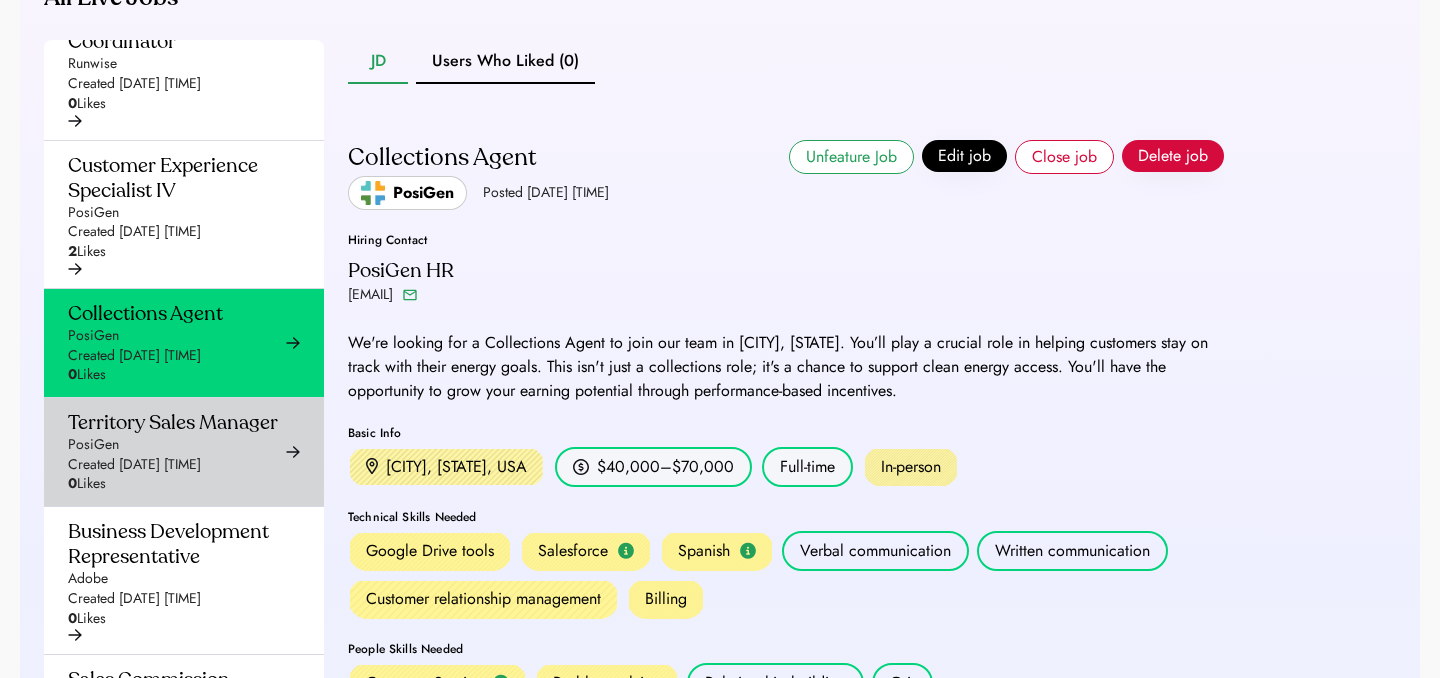 click on "Territory Sales Manager PosiGen Created Jul 17, 2025 2:50 pm 0  Likes" at bounding box center (173, 452) 